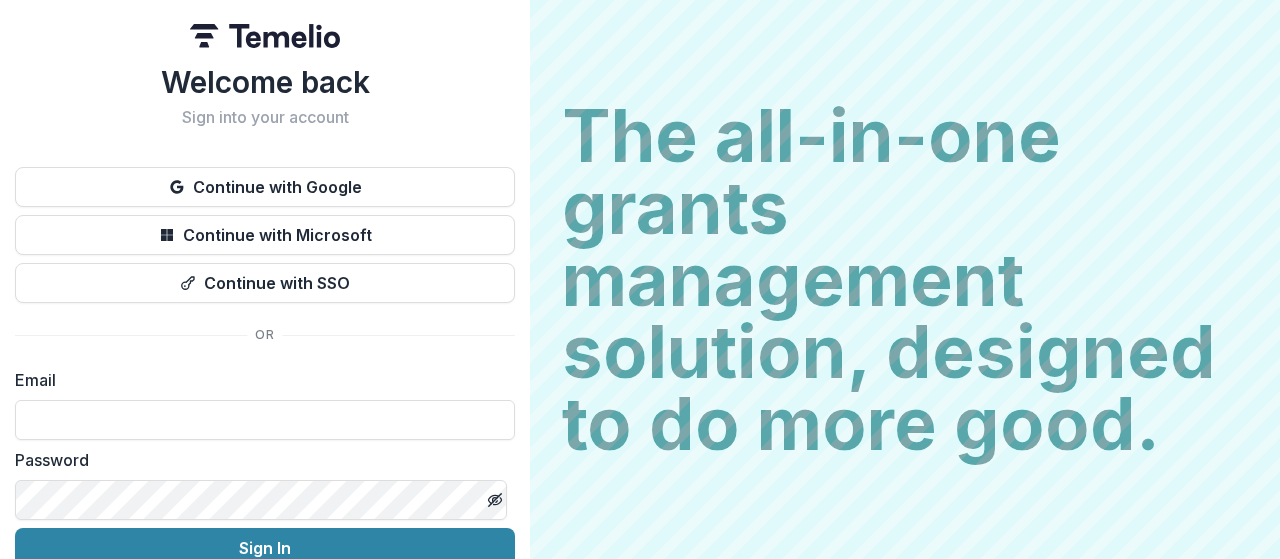 scroll, scrollTop: 0, scrollLeft: 0, axis: both 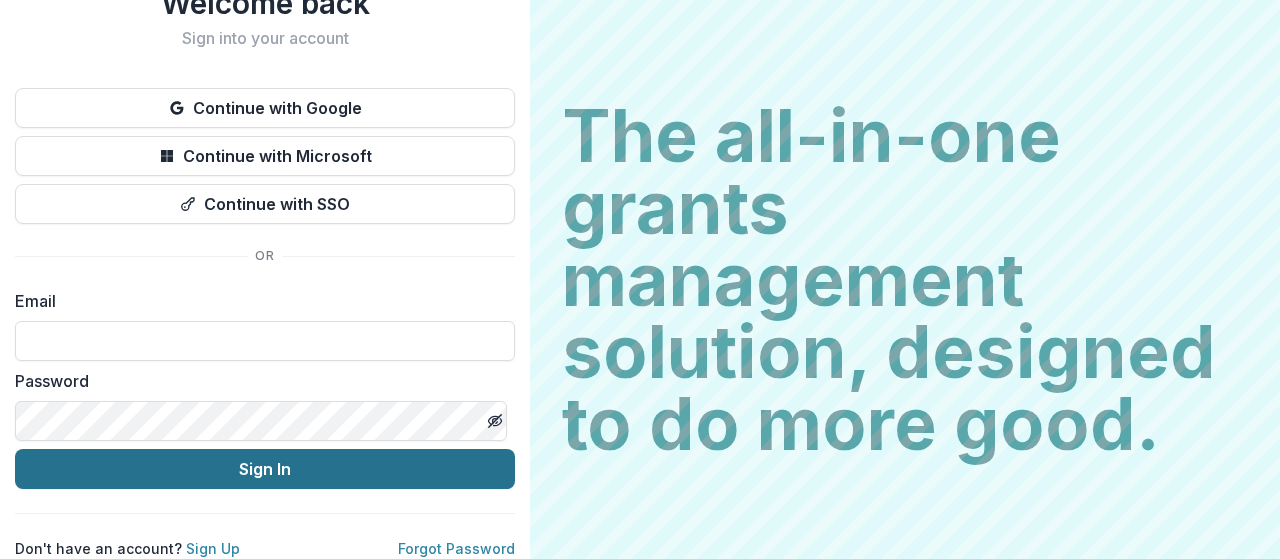 type on "**********" 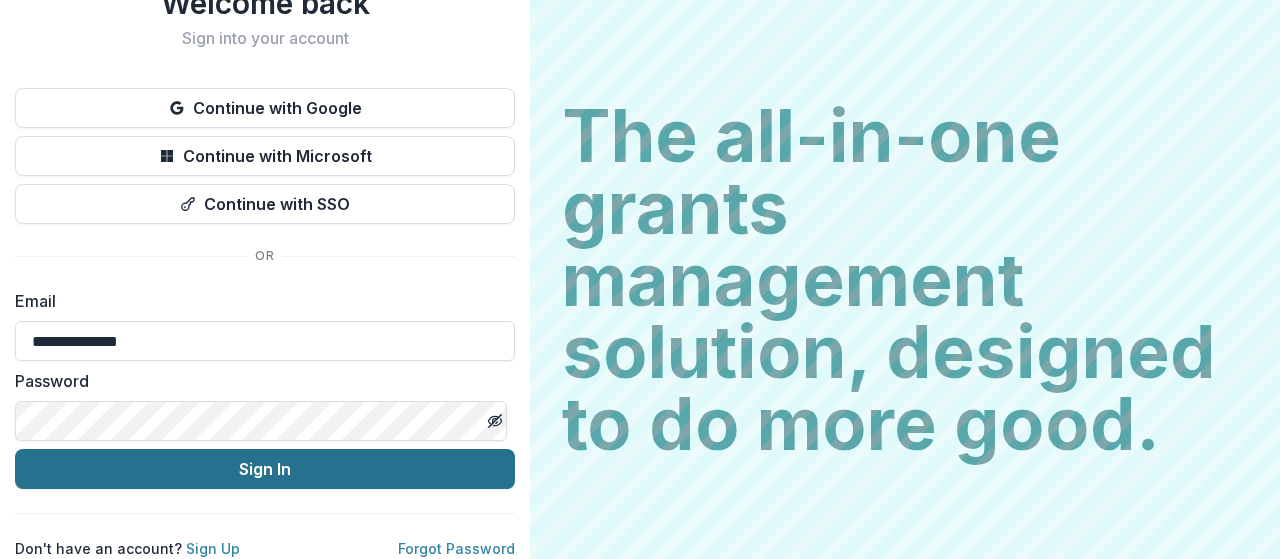 click on "Sign In" at bounding box center (265, 469) 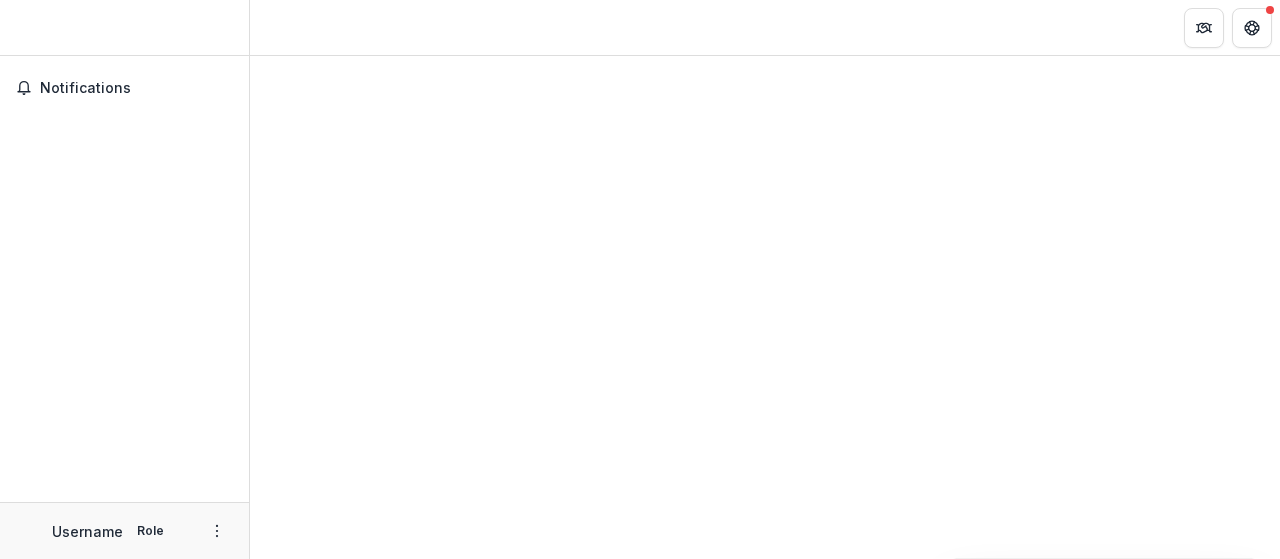 scroll, scrollTop: 0, scrollLeft: 0, axis: both 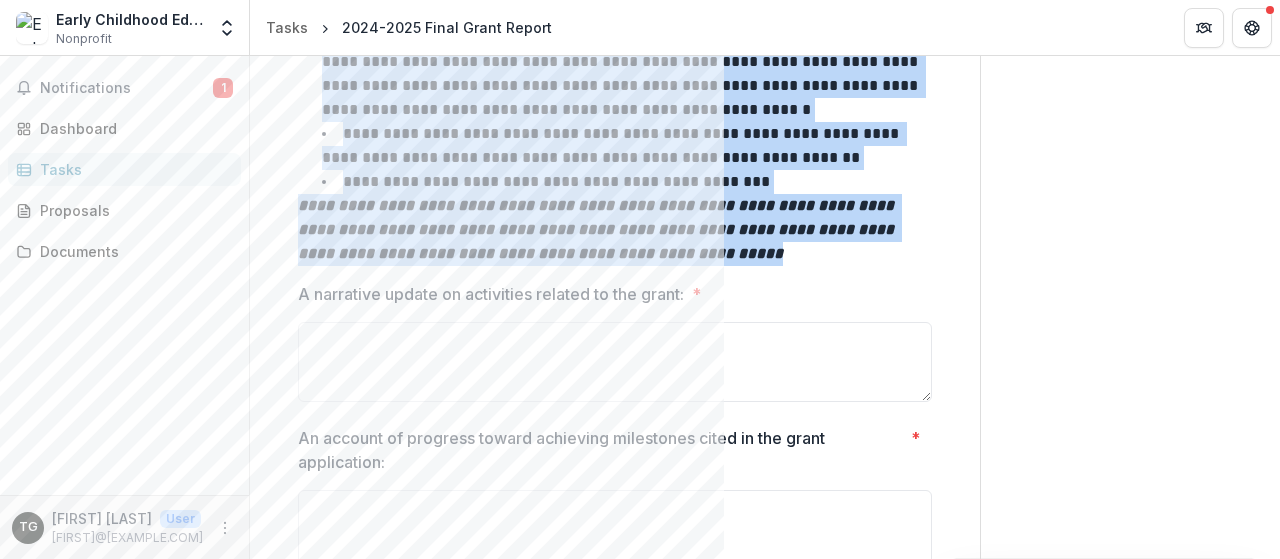 drag, startPoint x: 337, startPoint y: 97, endPoint x: 791, endPoint y: 251, distance: 479.40796 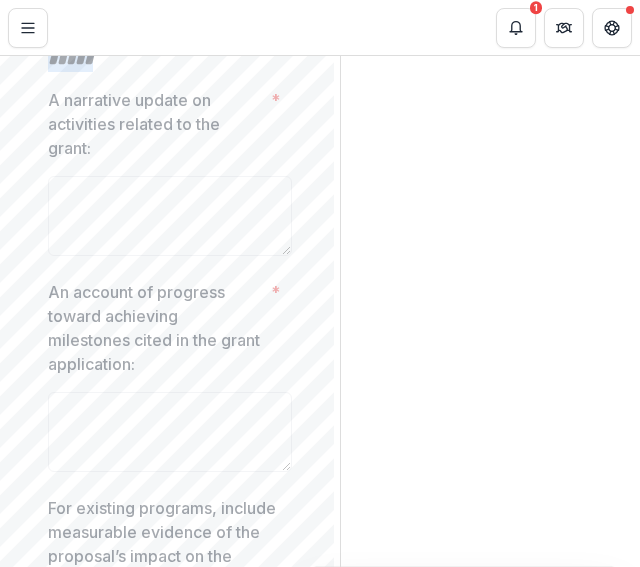 scroll, scrollTop: 1930, scrollLeft: 0, axis: vertical 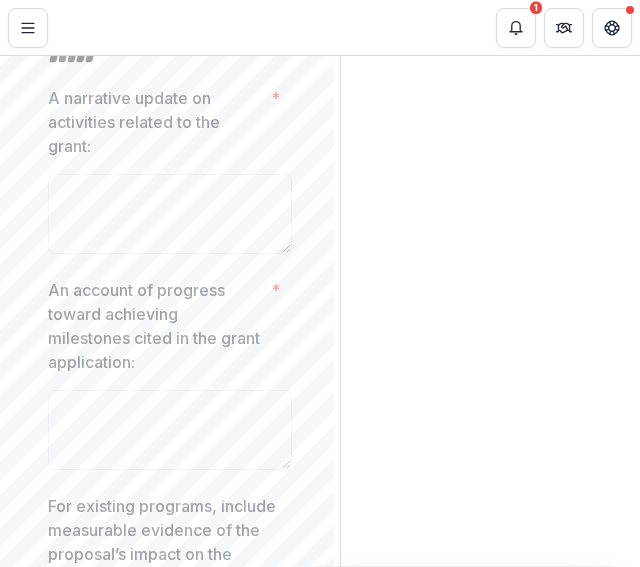 click on "A narrative update on activities related to the grant:" at bounding box center (155, 122) 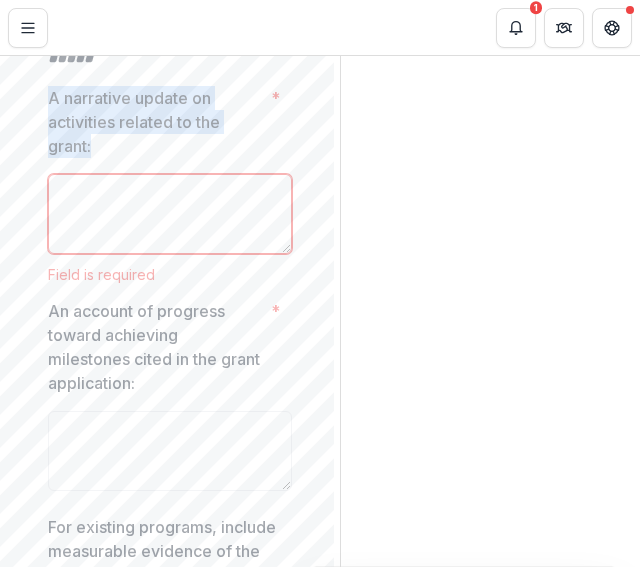 drag, startPoint x: 88, startPoint y: 201, endPoint x: 44, endPoint y: 152, distance: 65.8559 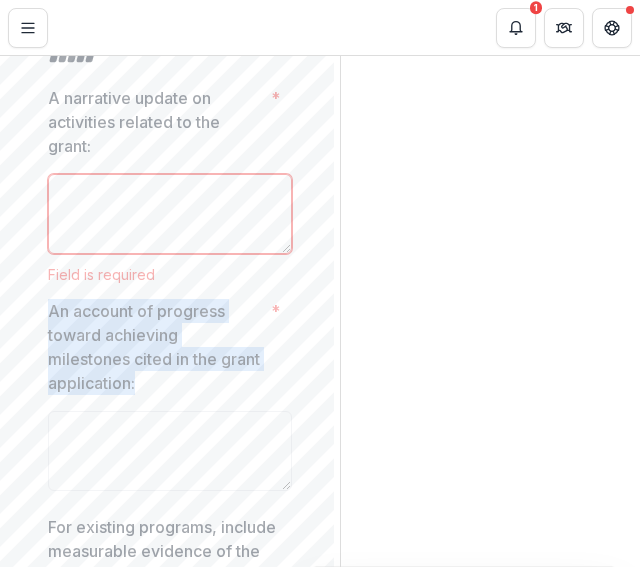 drag, startPoint x: 141, startPoint y: 425, endPoint x: 48, endPoint y: 365, distance: 110.6752 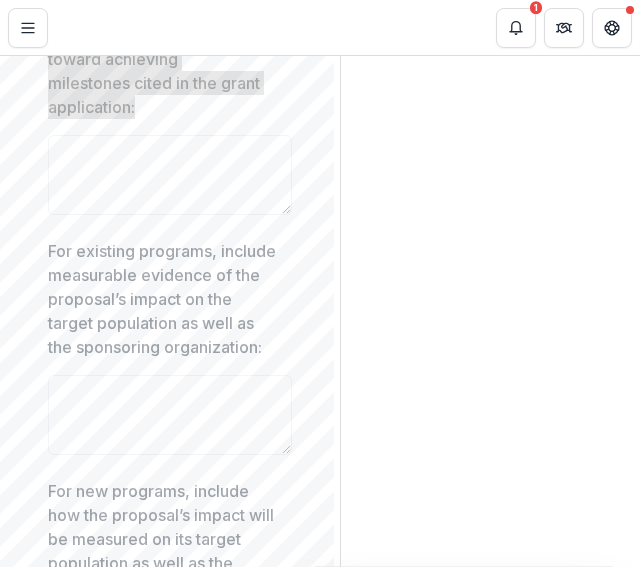 scroll, scrollTop: 2206, scrollLeft: 0, axis: vertical 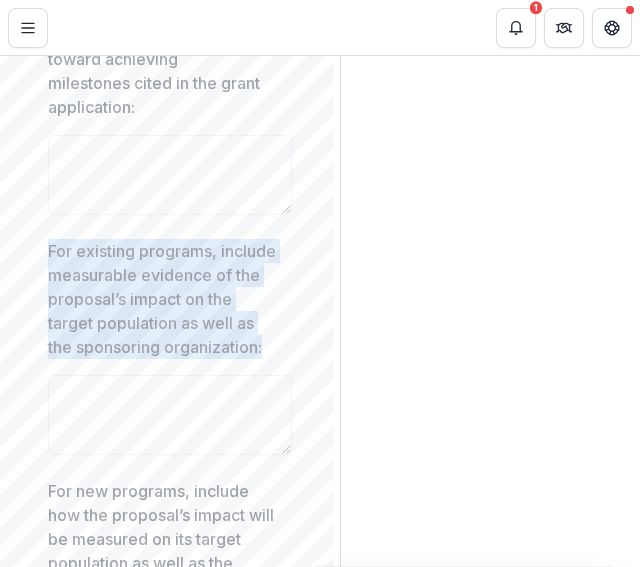 drag, startPoint x: 146, startPoint y: 425, endPoint x: 50, endPoint y: 306, distance: 152.89539 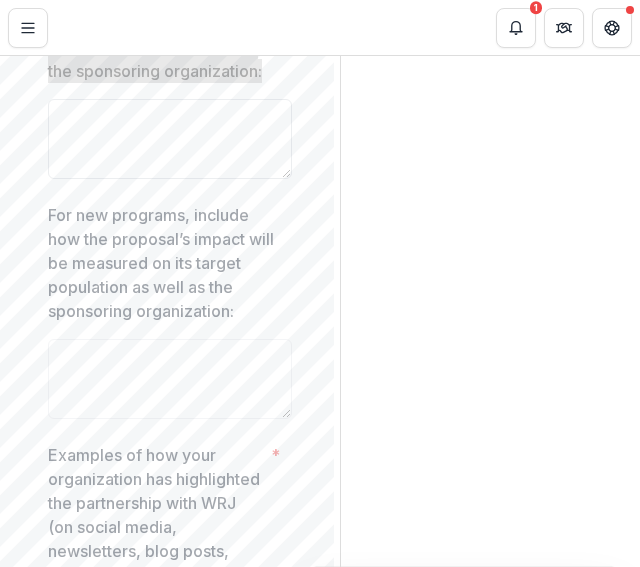 scroll, scrollTop: 2482, scrollLeft: 0, axis: vertical 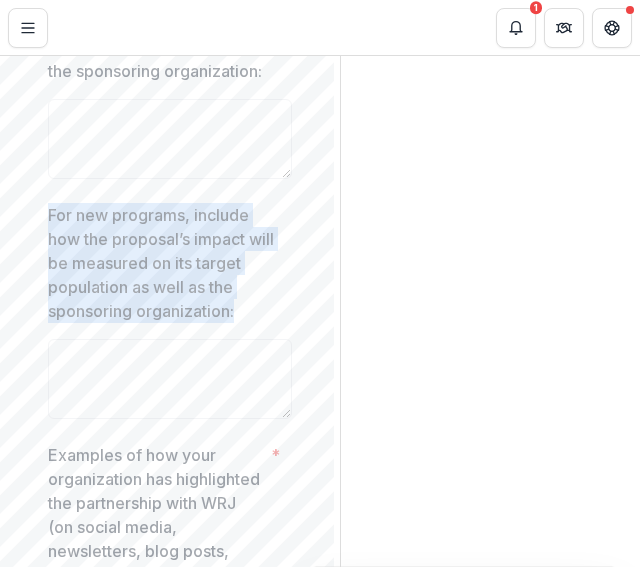 drag, startPoint x: 244, startPoint y: 383, endPoint x: 47, endPoint y: 289, distance: 218.27734 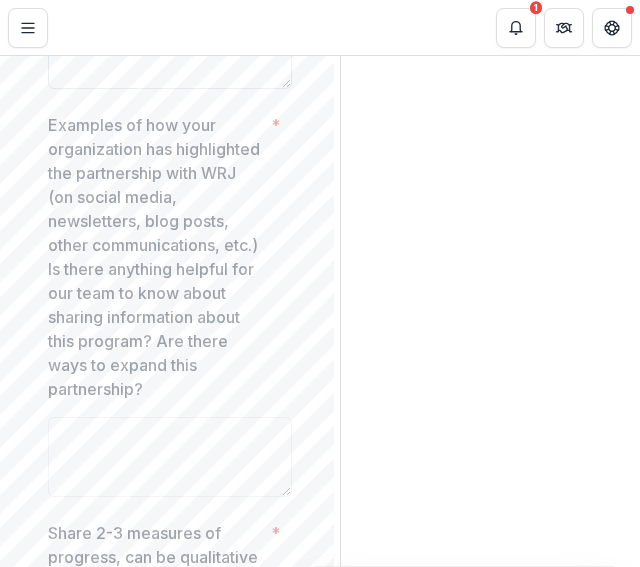 scroll, scrollTop: 2812, scrollLeft: 0, axis: vertical 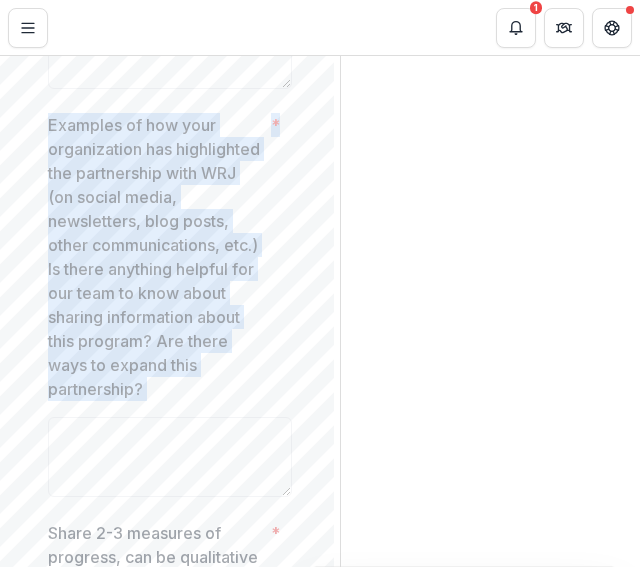 drag, startPoint x: 45, startPoint y: 191, endPoint x: 280, endPoint y: 453, distance: 351.9503 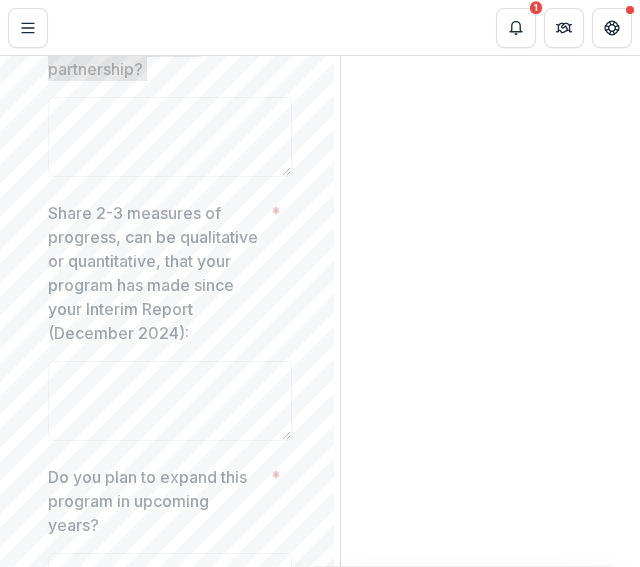 scroll, scrollTop: 3134, scrollLeft: 0, axis: vertical 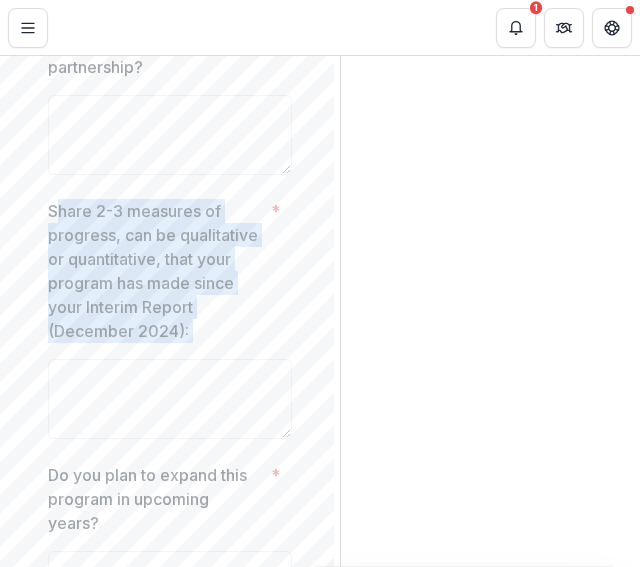 drag, startPoint x: 53, startPoint y: 281, endPoint x: 263, endPoint y: 401, distance: 241.86774 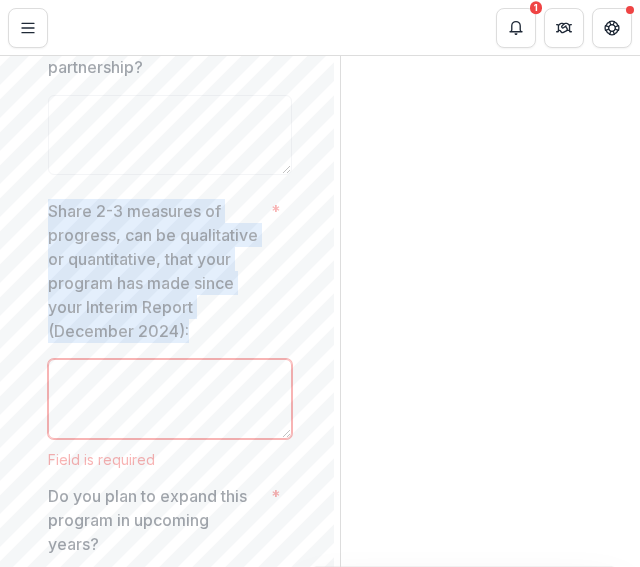 drag, startPoint x: 242, startPoint y: 405, endPoint x: 46, endPoint y: 289, distance: 227.75426 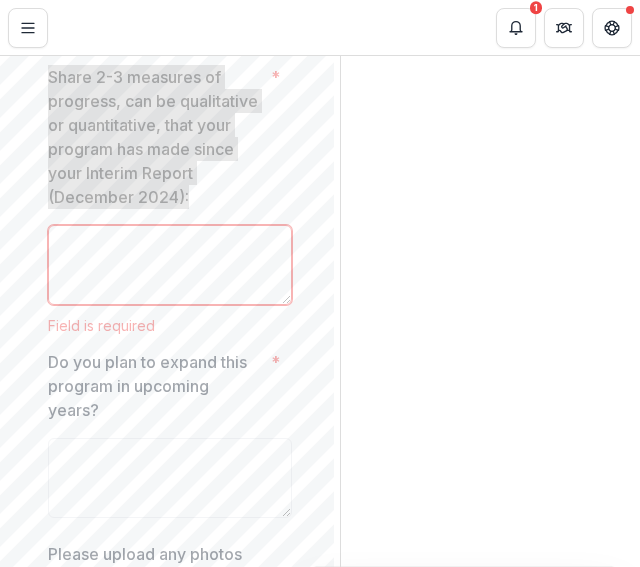 scroll, scrollTop: 3418, scrollLeft: 0, axis: vertical 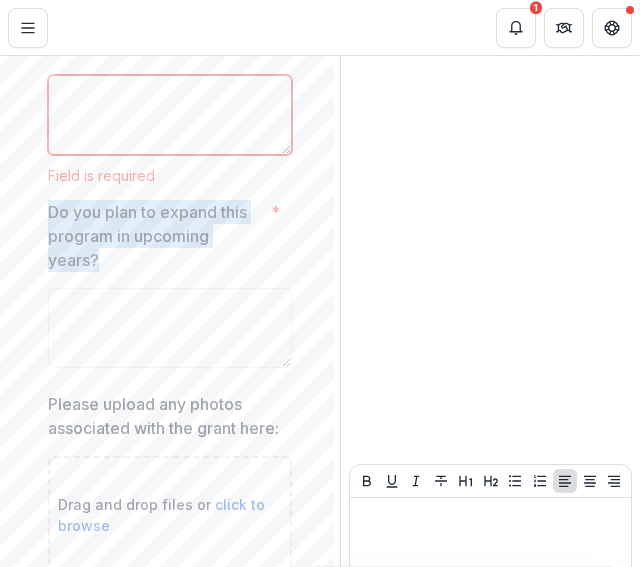 drag, startPoint x: 109, startPoint y: 333, endPoint x: 41, endPoint y: 289, distance: 80.99383 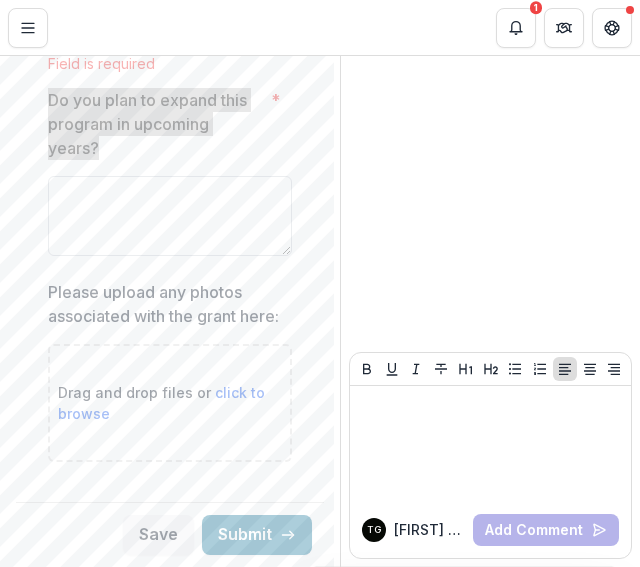 scroll, scrollTop: 3584, scrollLeft: 0, axis: vertical 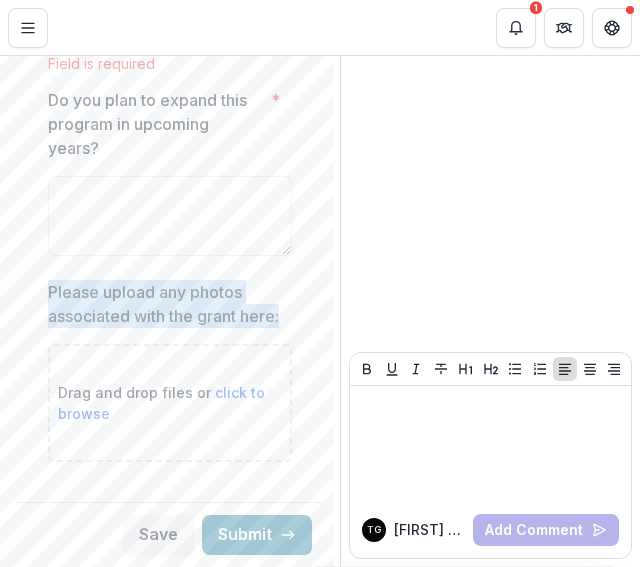 drag, startPoint x: 104, startPoint y: 365, endPoint x: 42, endPoint y: 312, distance: 81.565926 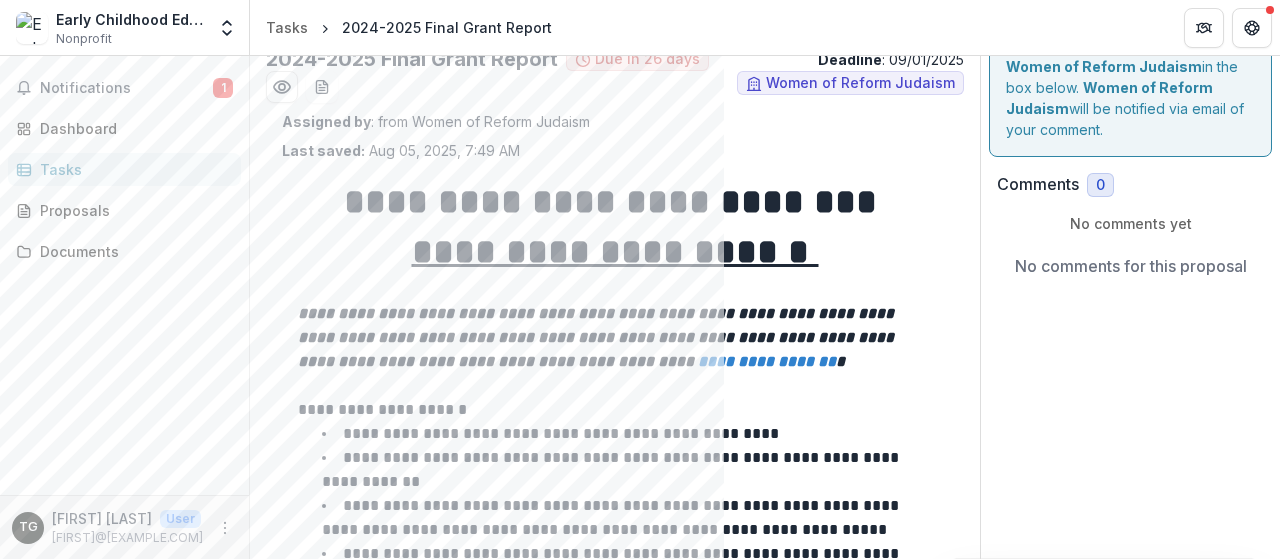 scroll, scrollTop: 0, scrollLeft: 0, axis: both 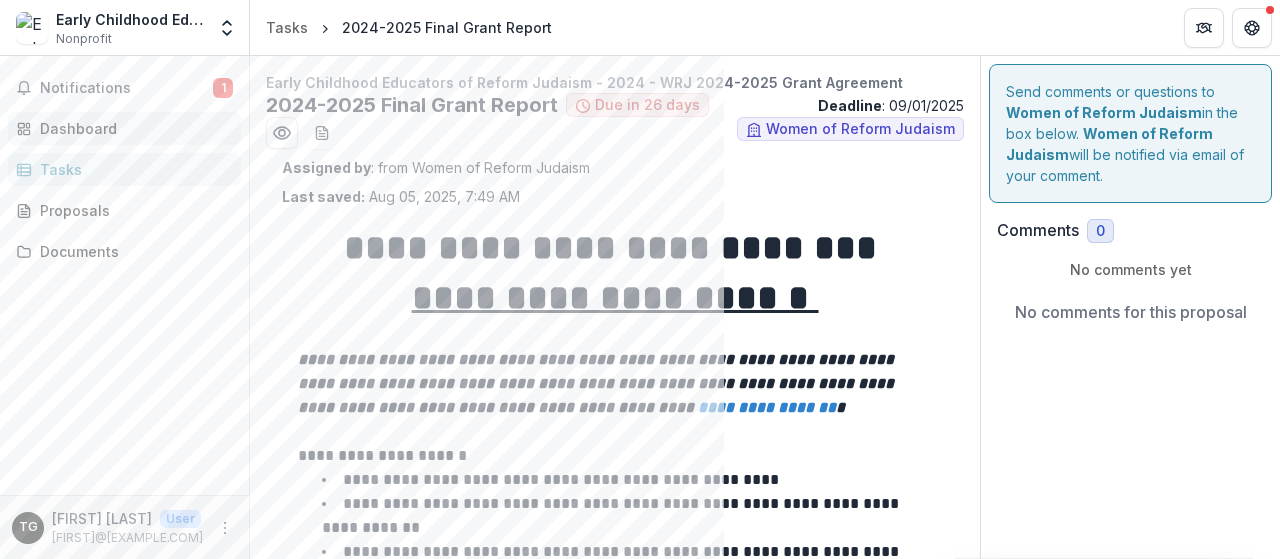 click on "Dashboard" at bounding box center (132, 128) 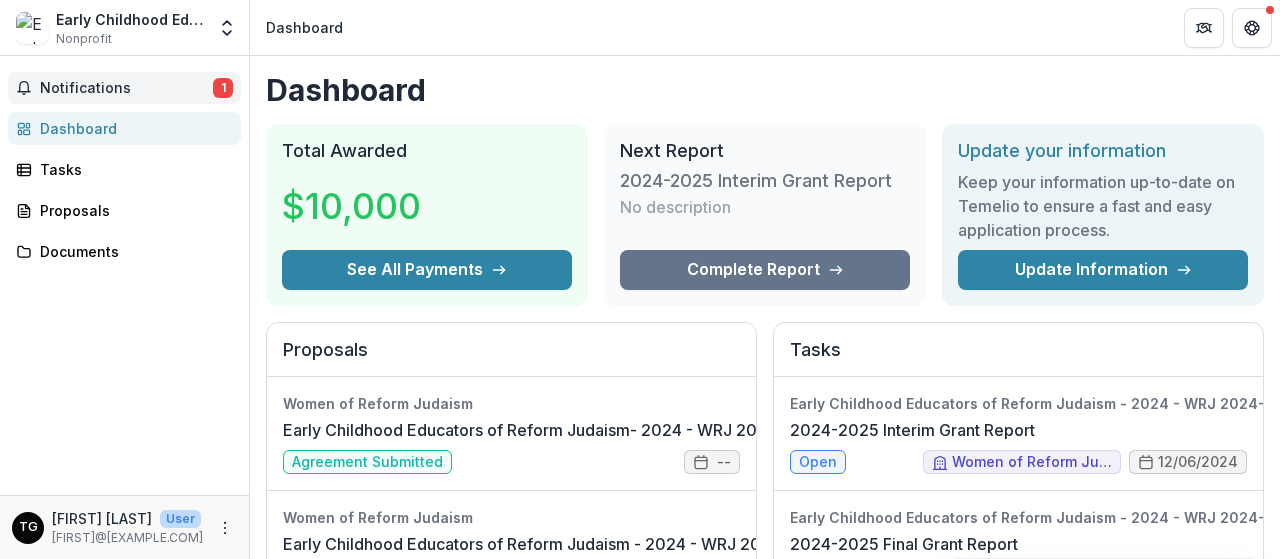 click on "Notifications" at bounding box center (126, 88) 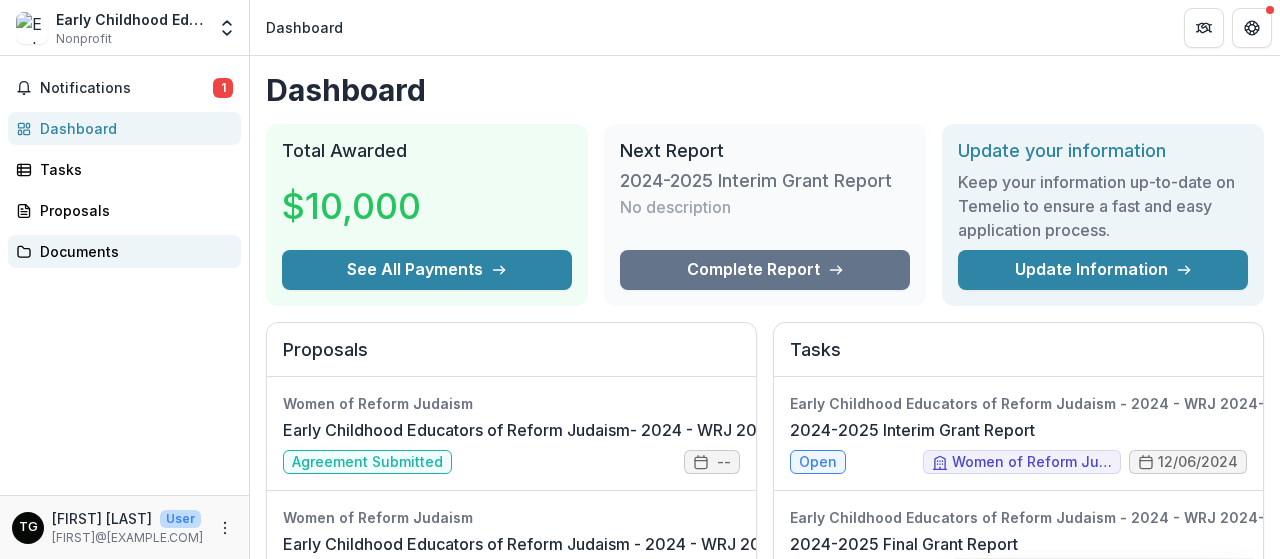 click on "Documents" at bounding box center [132, 251] 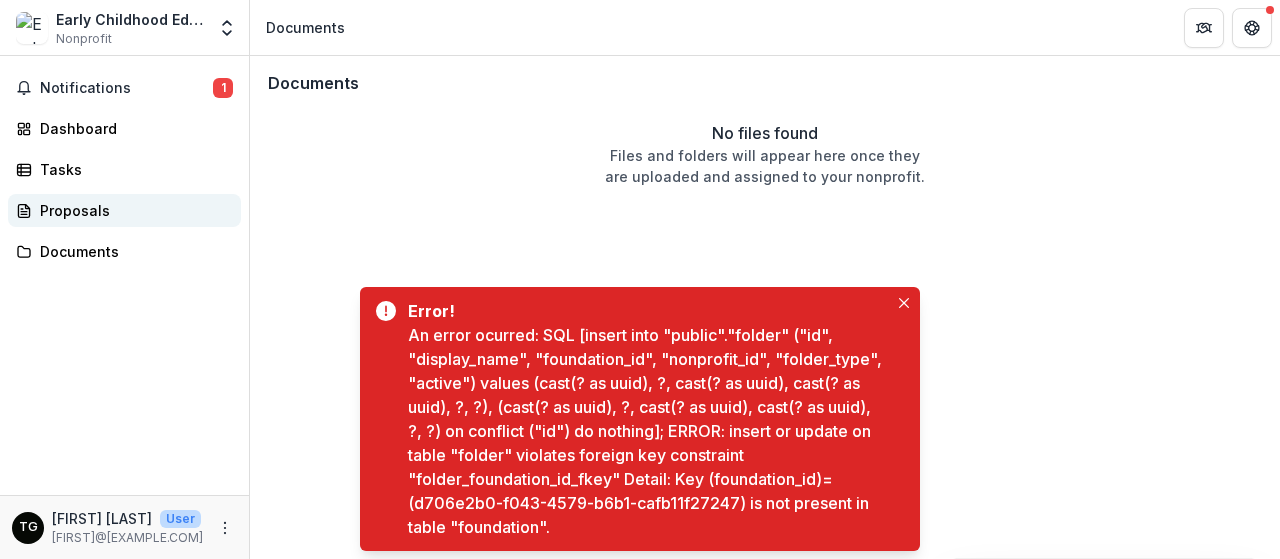 click on "Proposals" at bounding box center [132, 210] 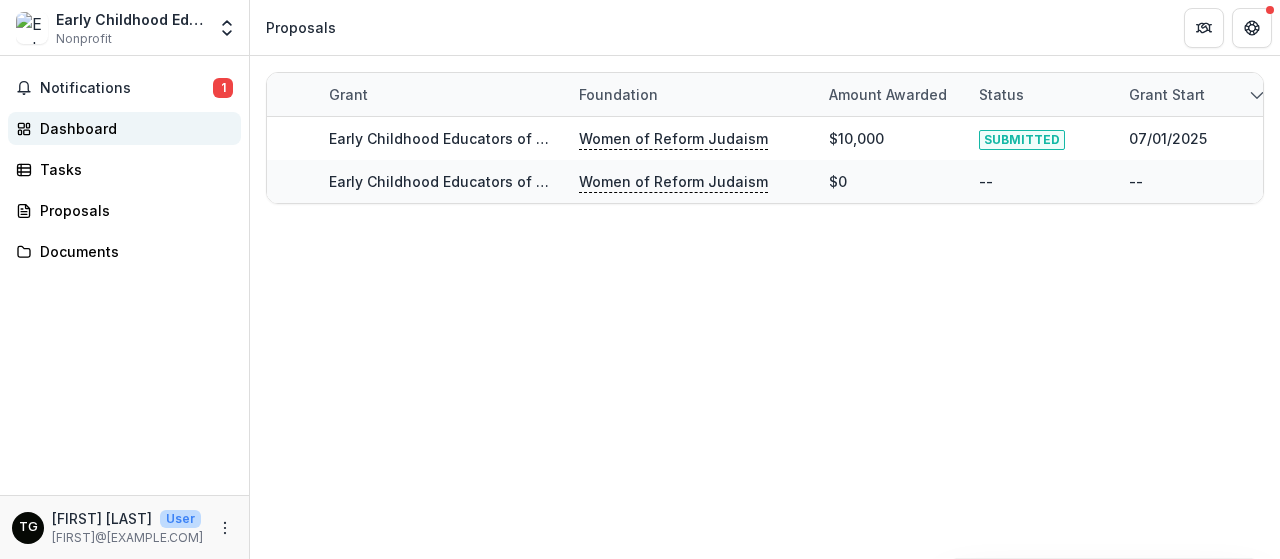 click on "Dashboard" at bounding box center [132, 128] 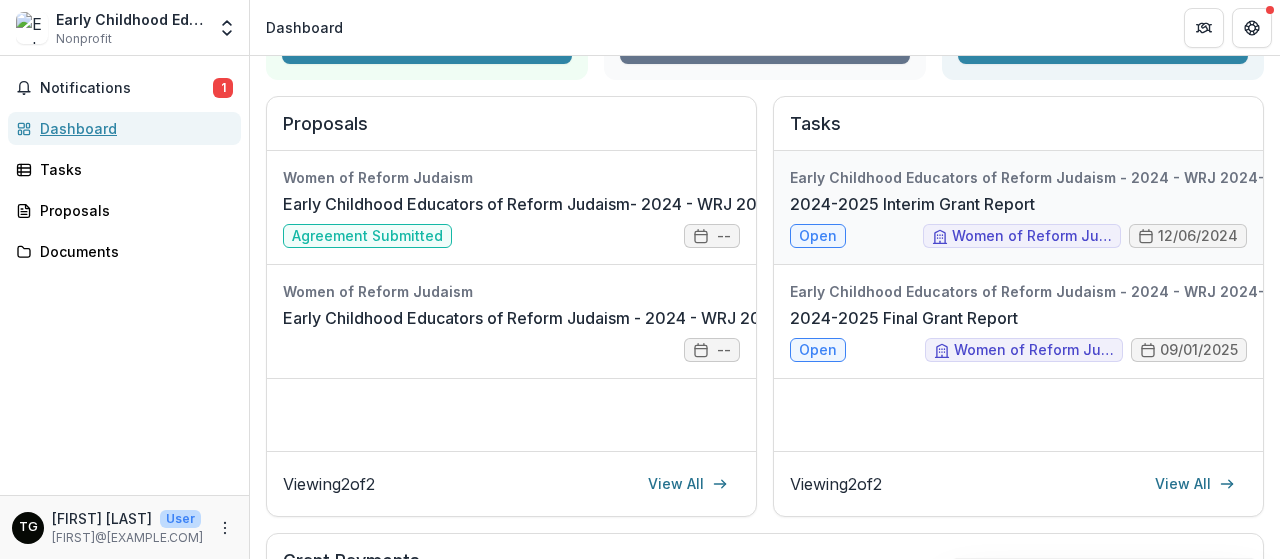 scroll, scrollTop: 227, scrollLeft: 0, axis: vertical 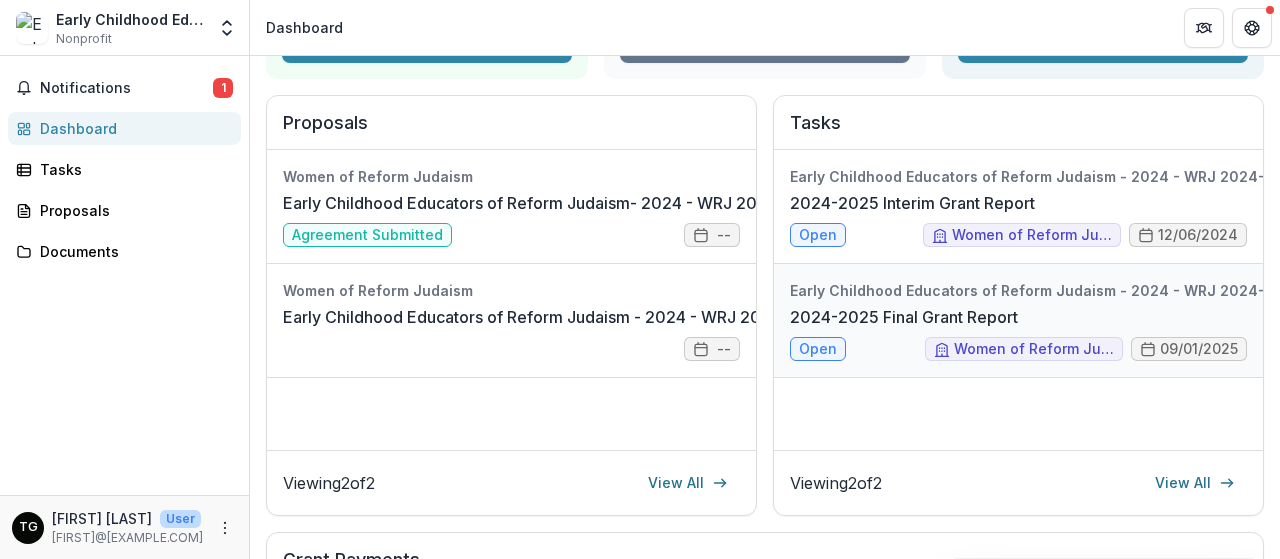 click on "2024-2025 Final Grant Report" at bounding box center (904, 317) 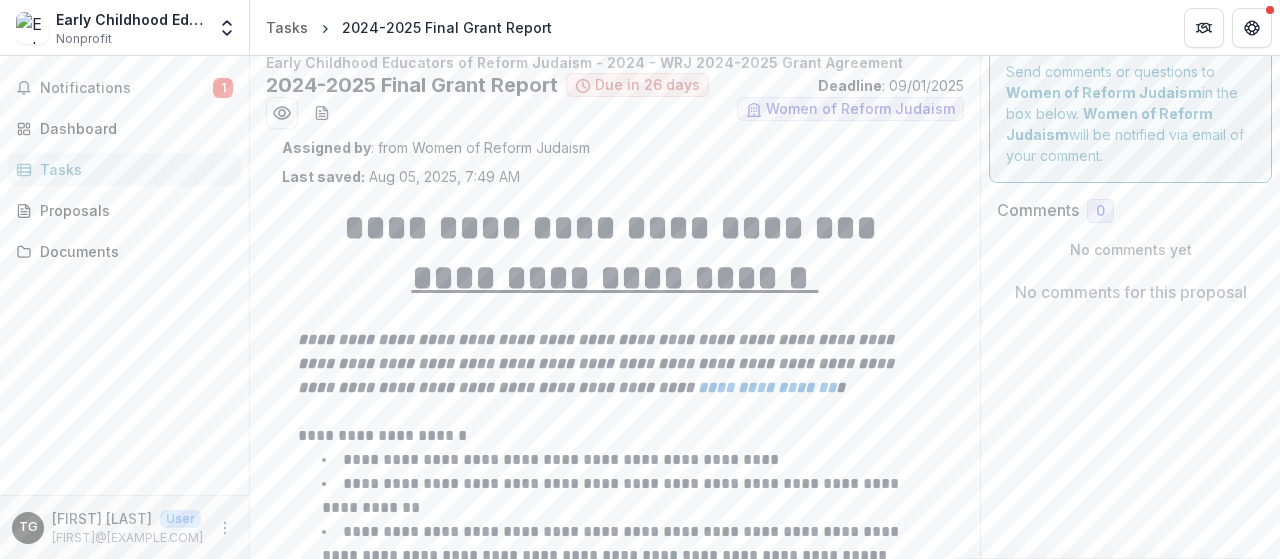 scroll, scrollTop: 0, scrollLeft: 0, axis: both 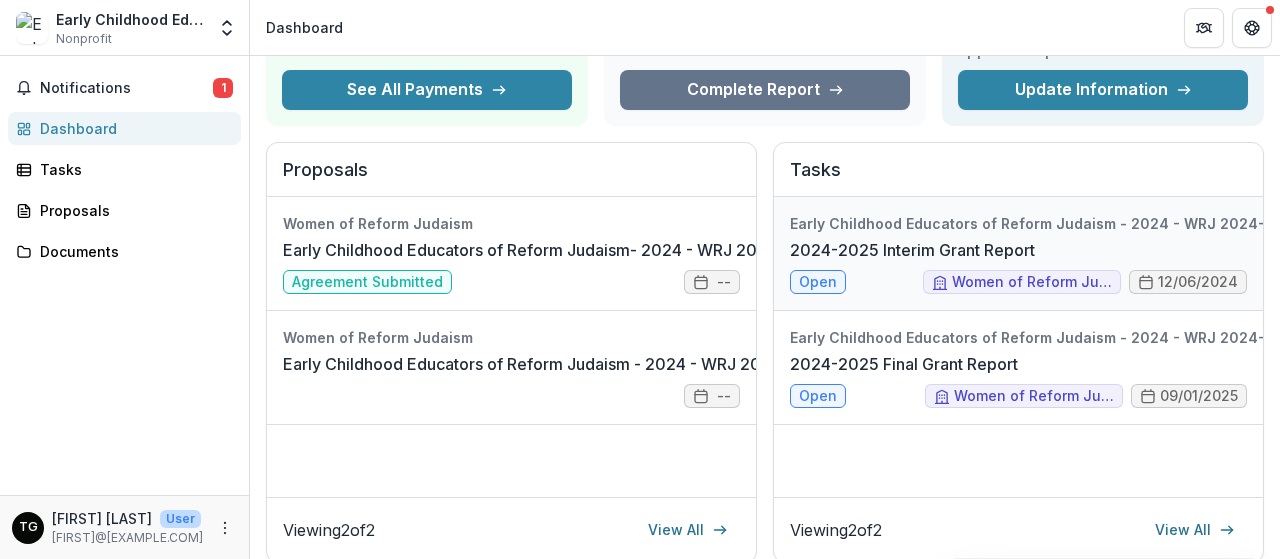 click on "2024-2025 Interim Grant Report" at bounding box center (912, 250) 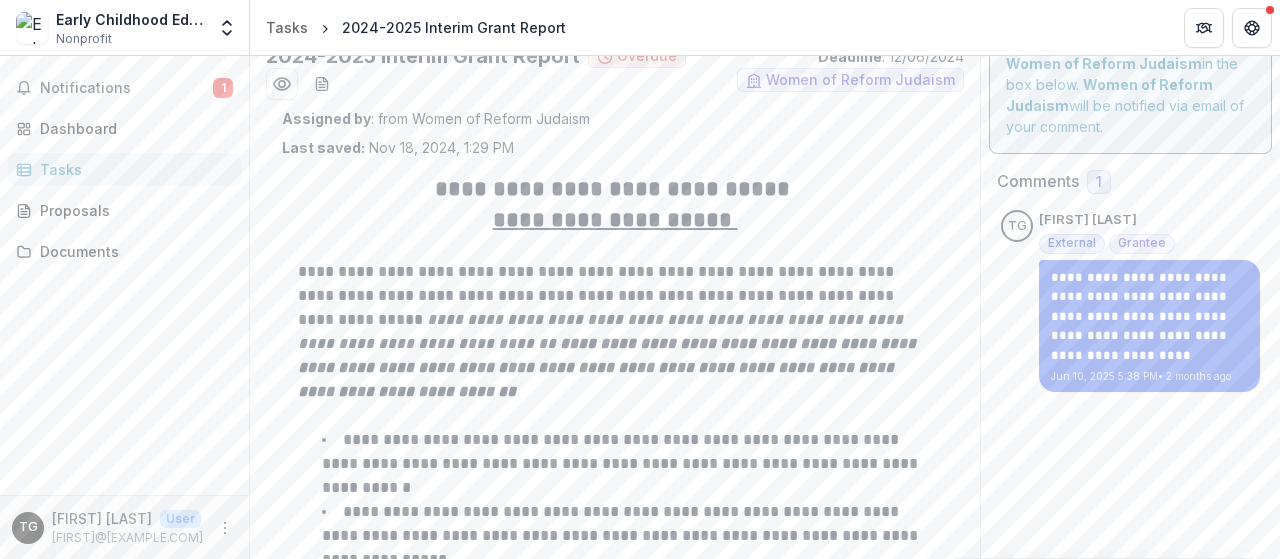 scroll, scrollTop: 0, scrollLeft: 0, axis: both 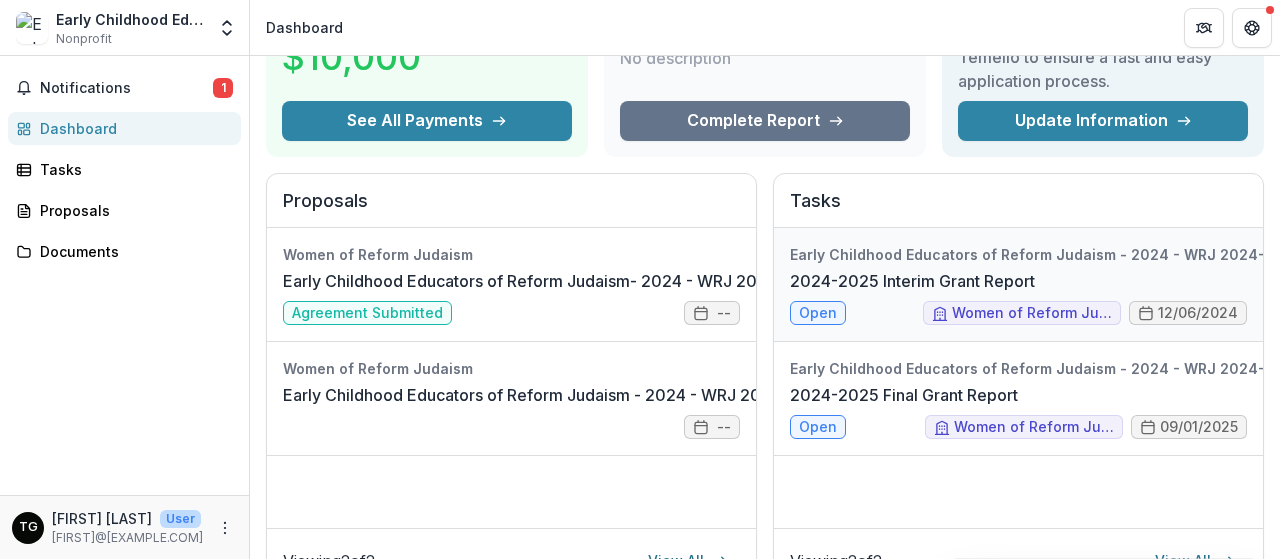 click on "2024-2025 Interim Grant Report" at bounding box center [912, 281] 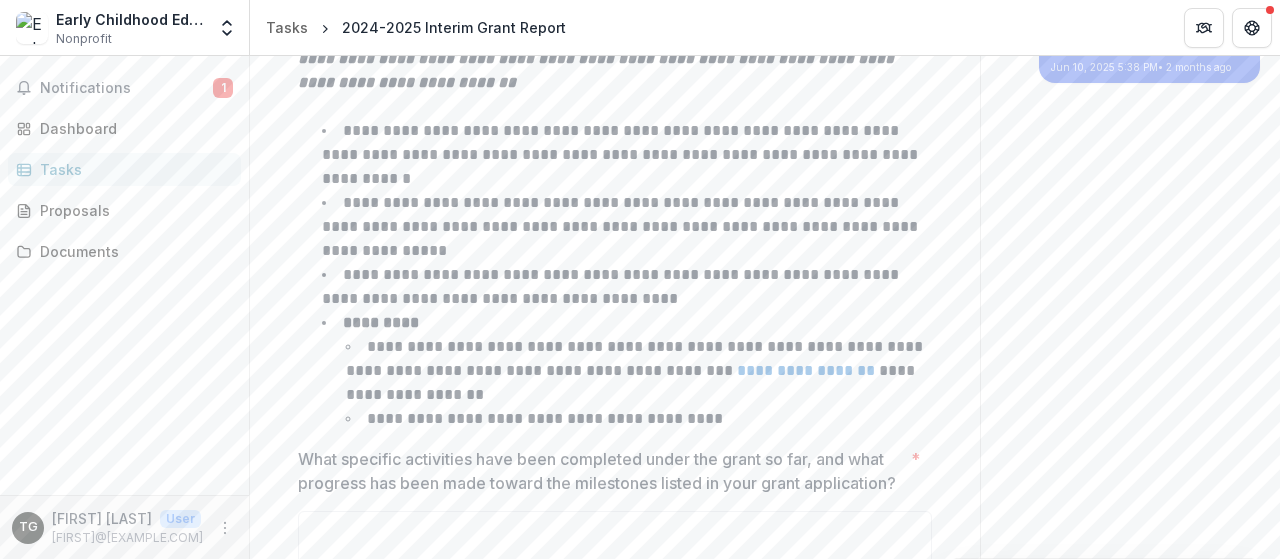 scroll, scrollTop: 0, scrollLeft: 0, axis: both 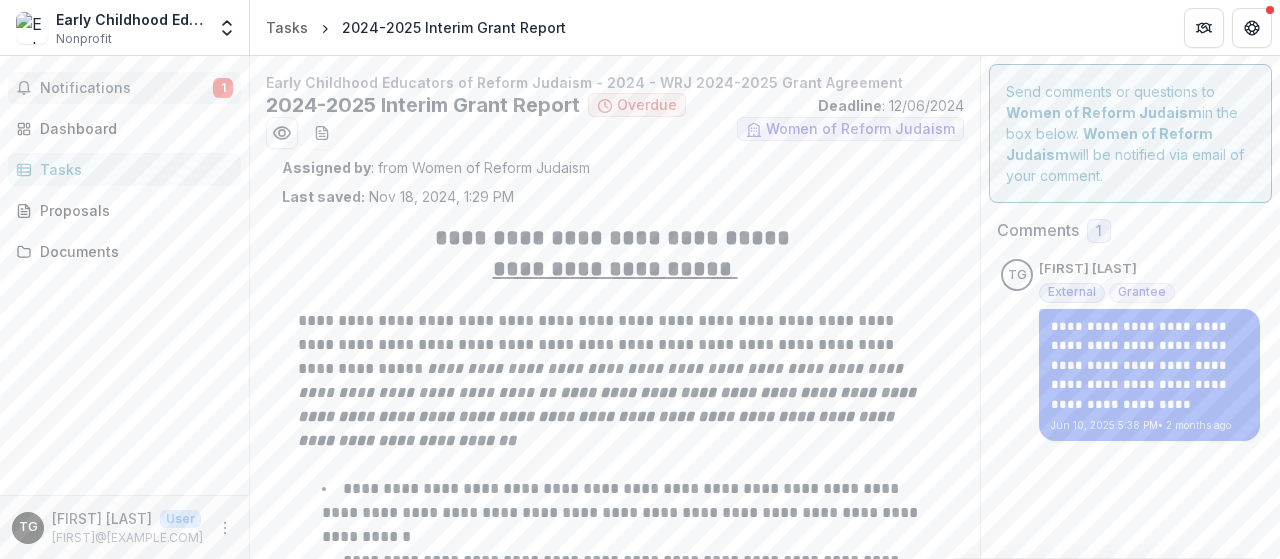 click on "Notifications" at bounding box center [126, 88] 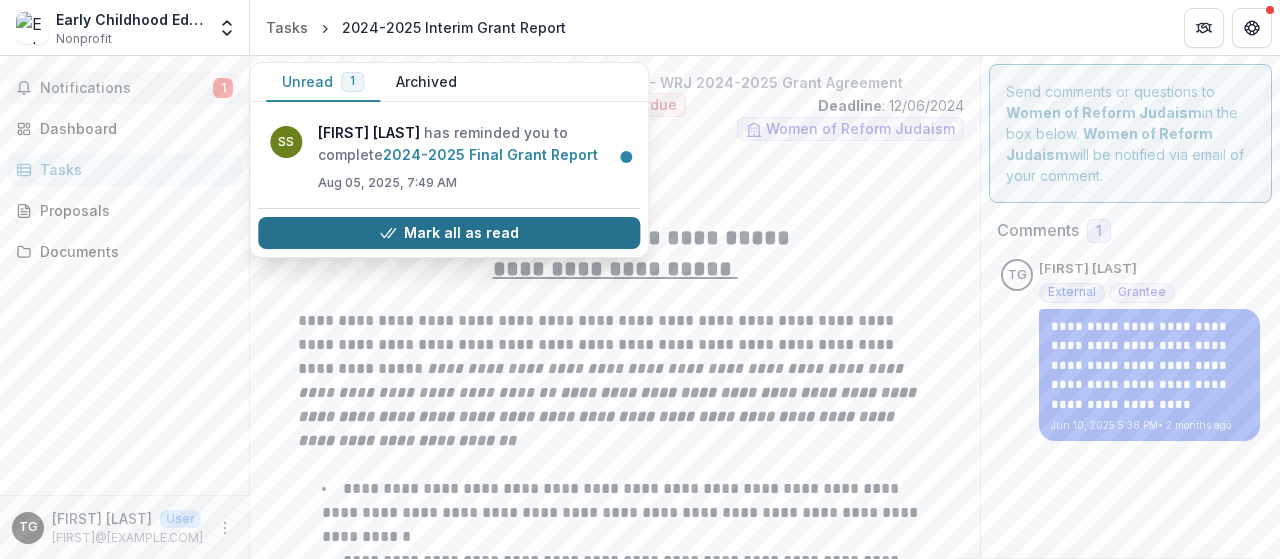 click on "Mark all as read" at bounding box center [449, 233] 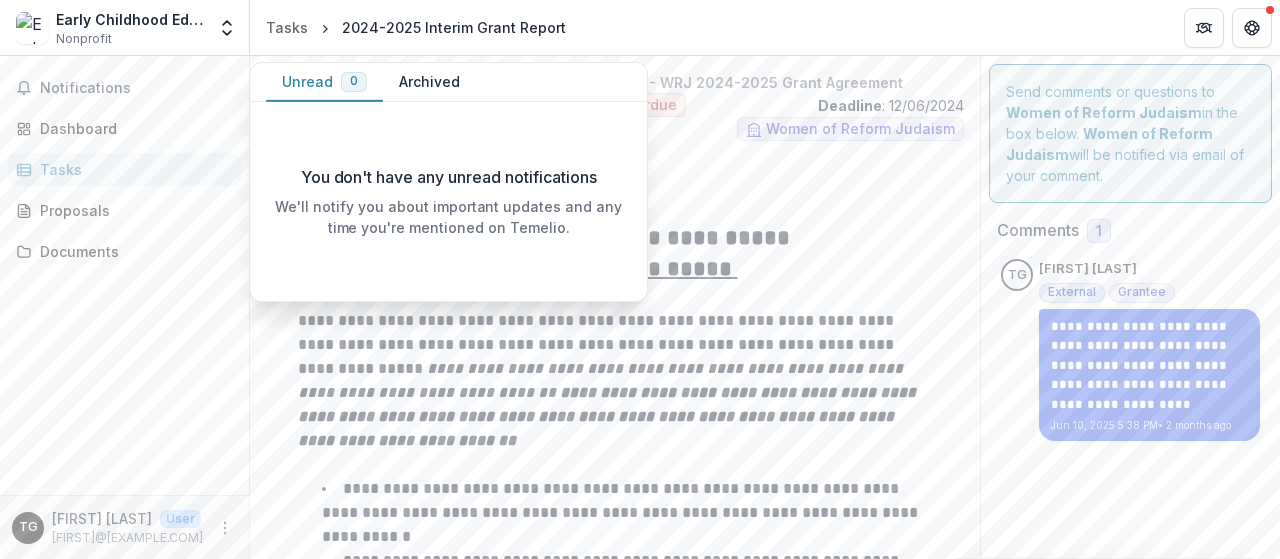 click on "**********" at bounding box center [615, 950] 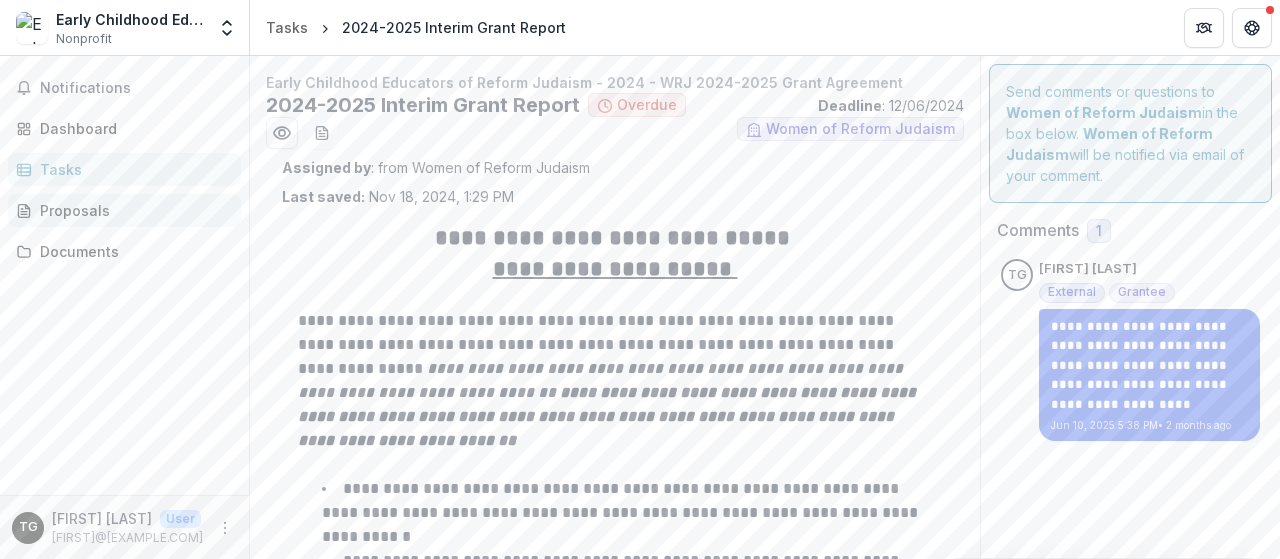 click on "Proposals" at bounding box center (132, 210) 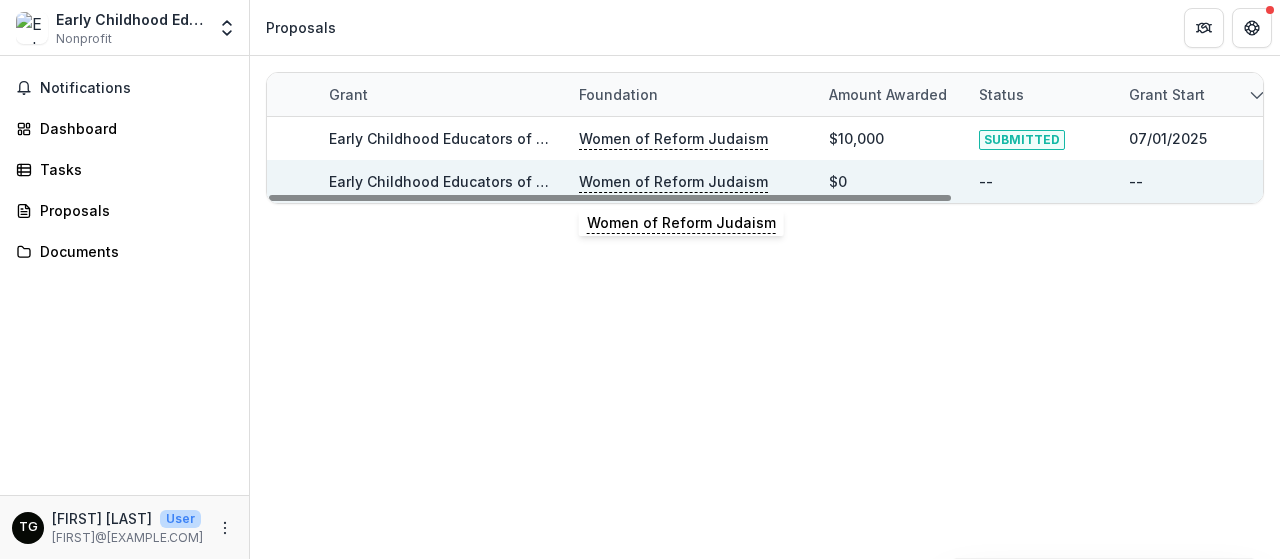 click on "Women of Reform Judaism" at bounding box center [673, 182] 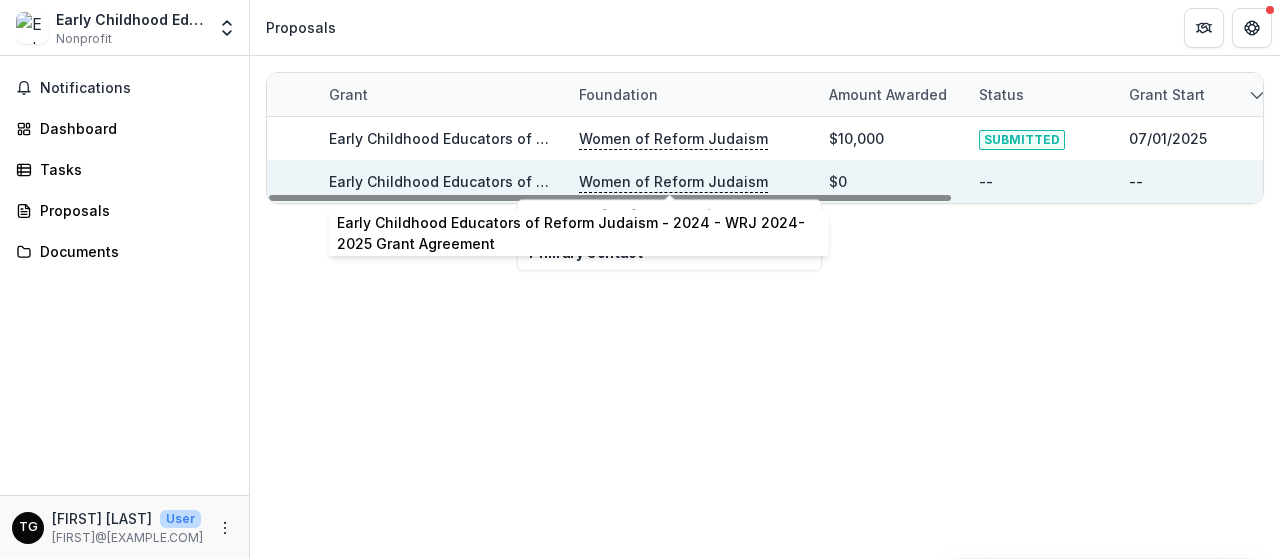 click on "Early Childhood Educators of Reform Judaism - 2024 - WRJ 2024-2025 Grant Agreement" at bounding box center [642, 181] 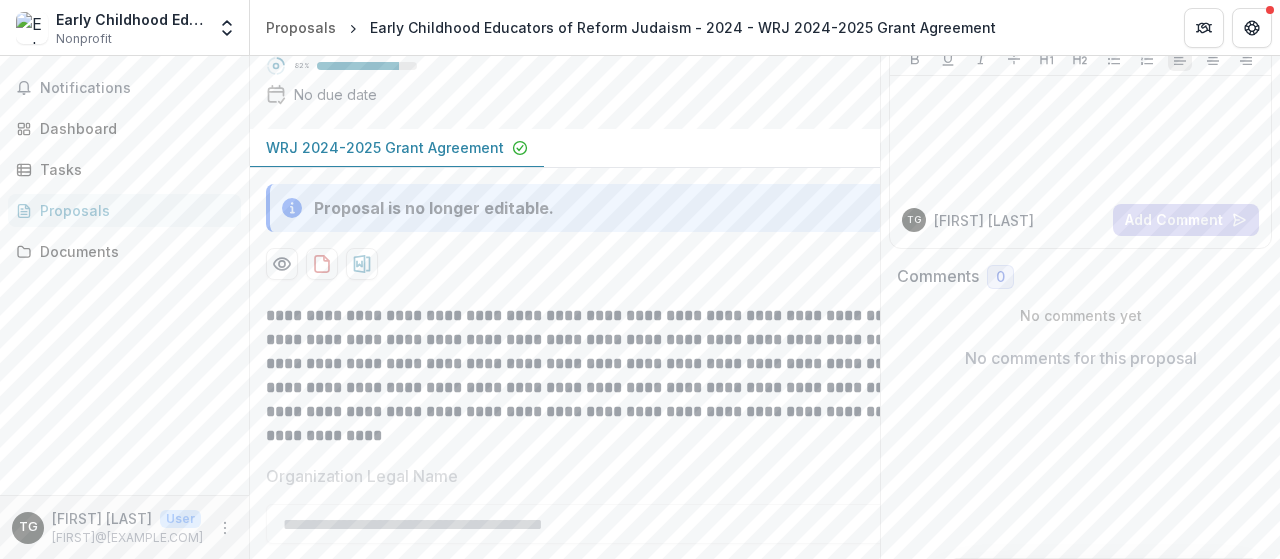 scroll, scrollTop: 144, scrollLeft: 0, axis: vertical 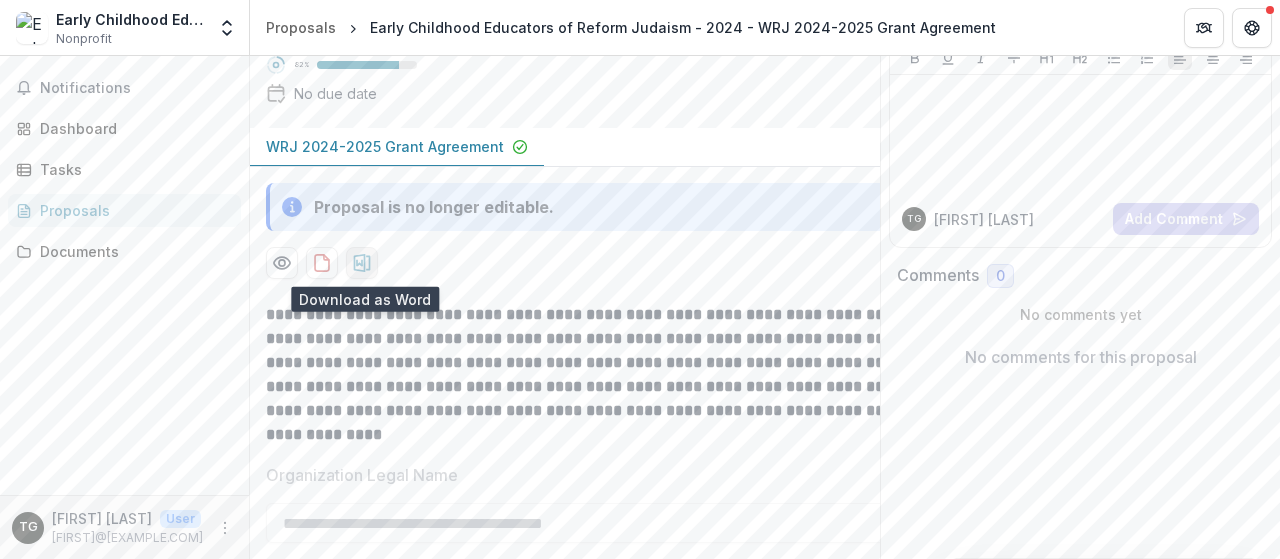 click 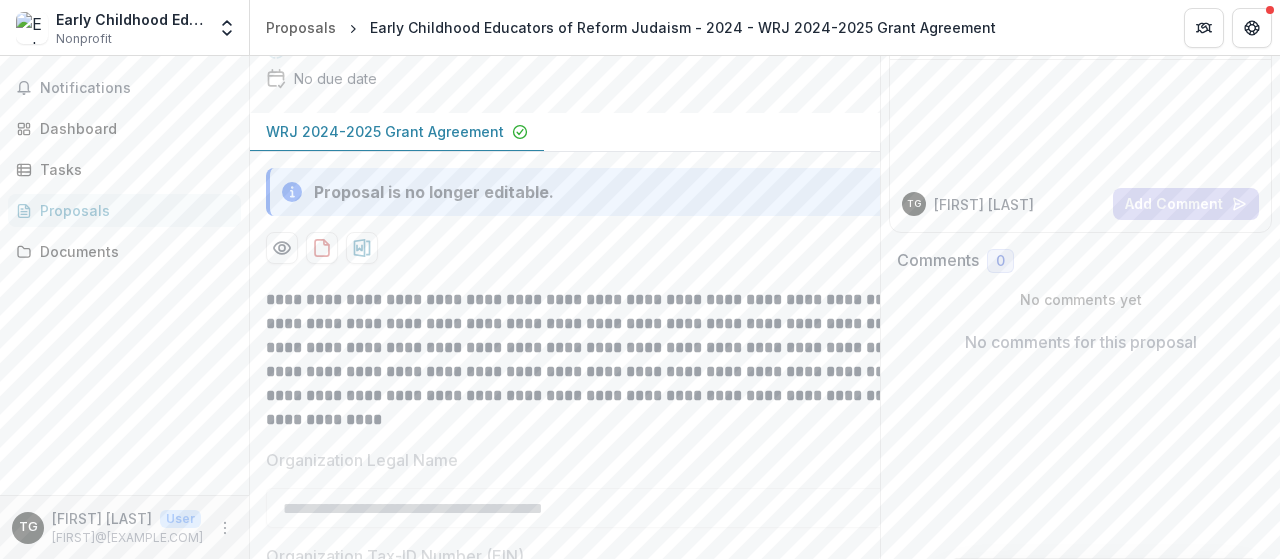 scroll, scrollTop: 0, scrollLeft: 0, axis: both 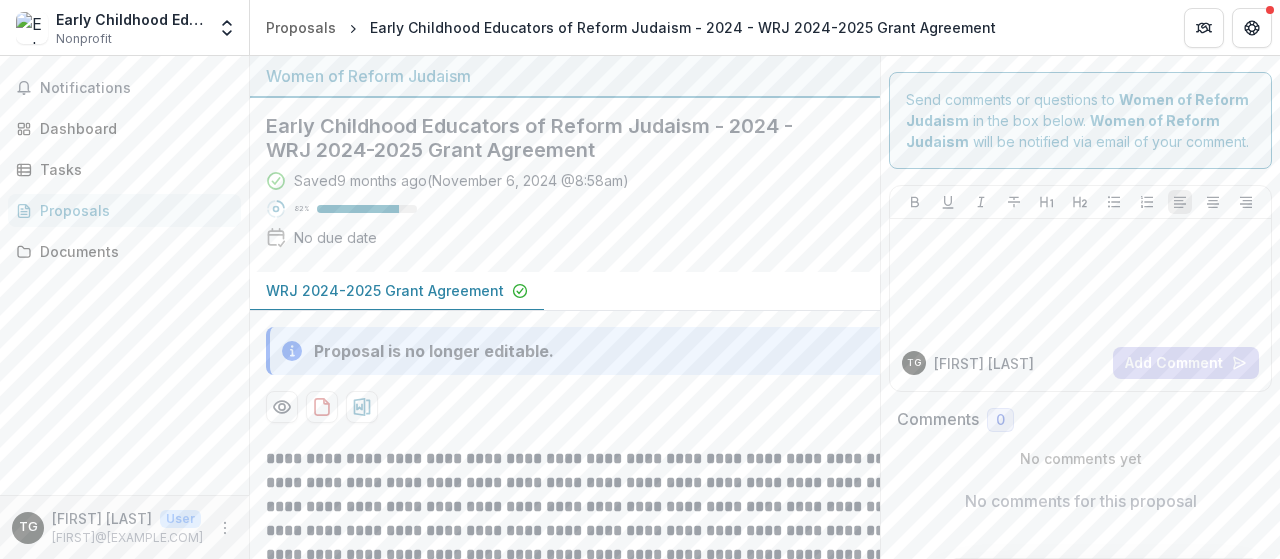 click on "Early Childhood Educators of Reform Judaism - 2024 - WRJ 2024-2025 Grant Agreement" at bounding box center [549, 138] 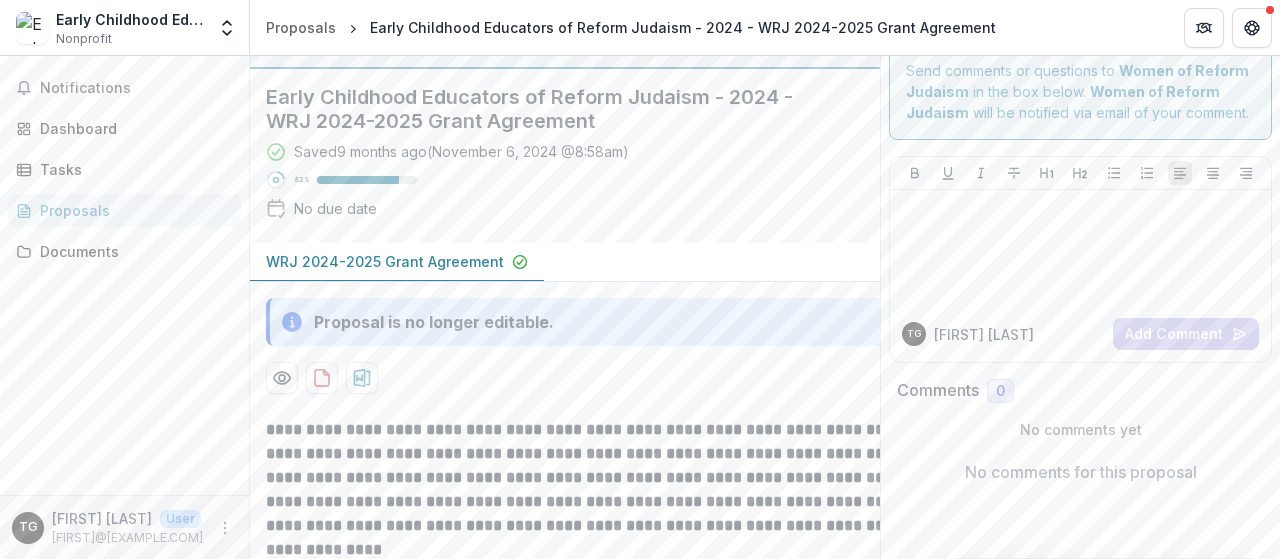 scroll, scrollTop: 0, scrollLeft: 0, axis: both 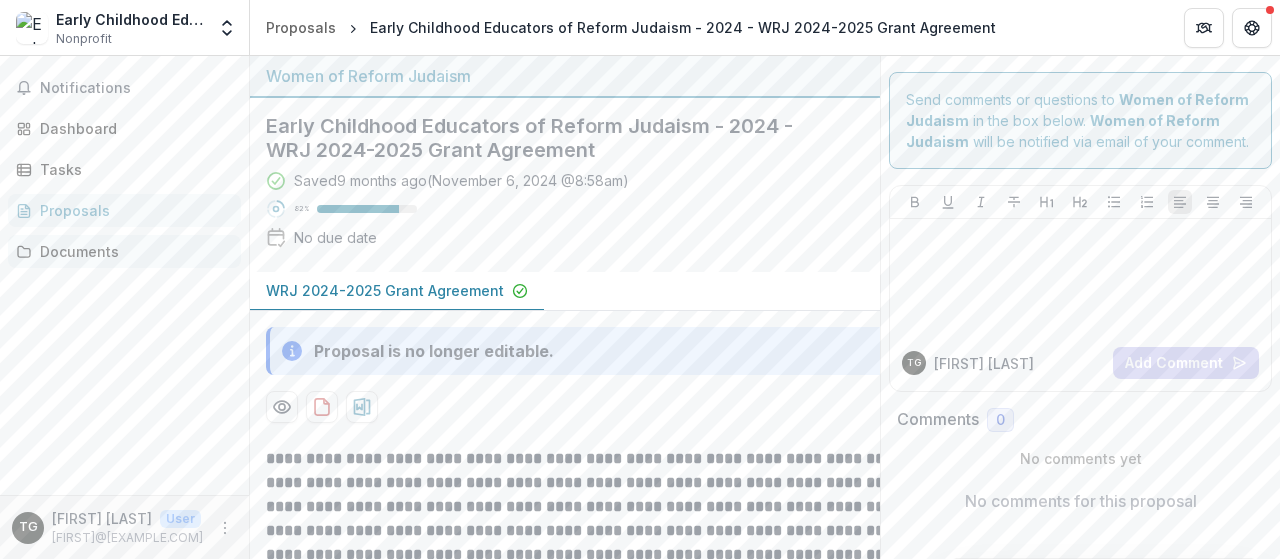 click on "Documents" at bounding box center (132, 251) 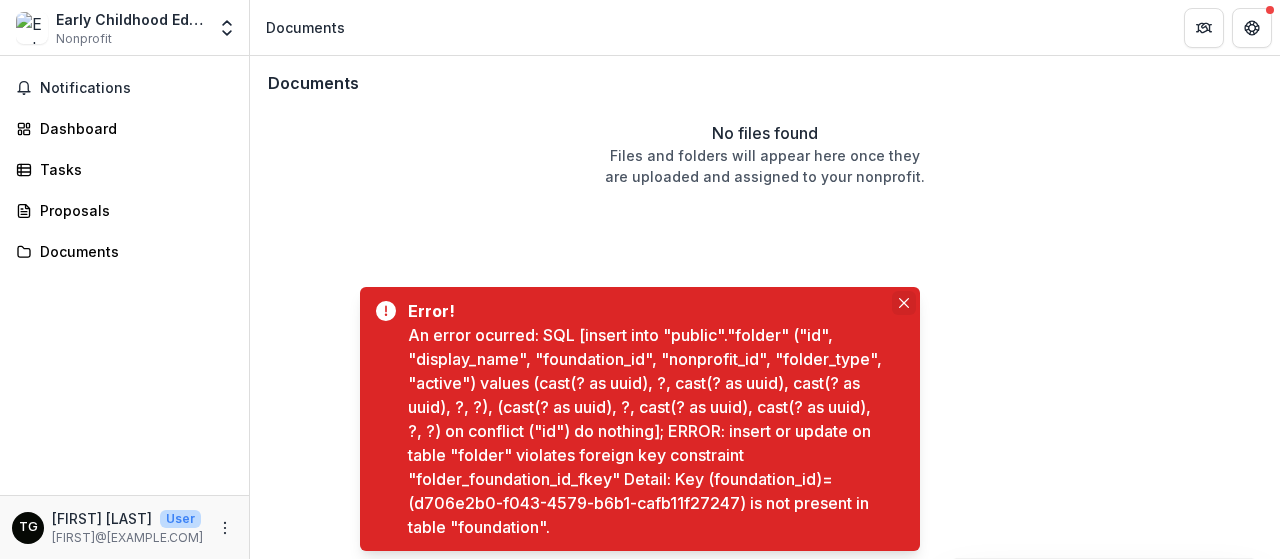 click 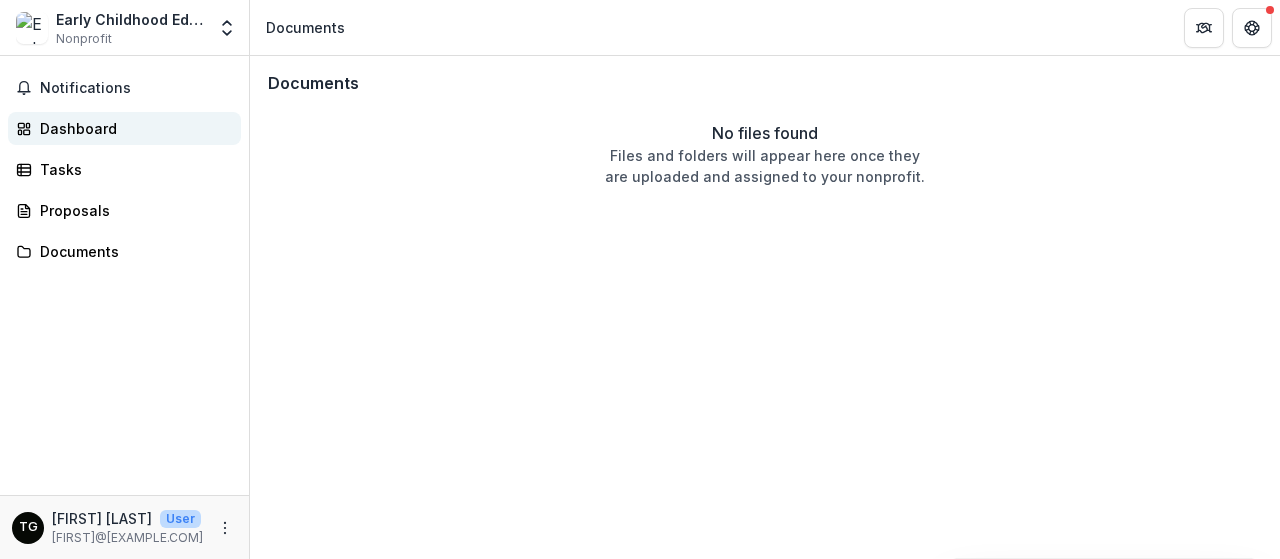 click on "Dashboard" at bounding box center [132, 128] 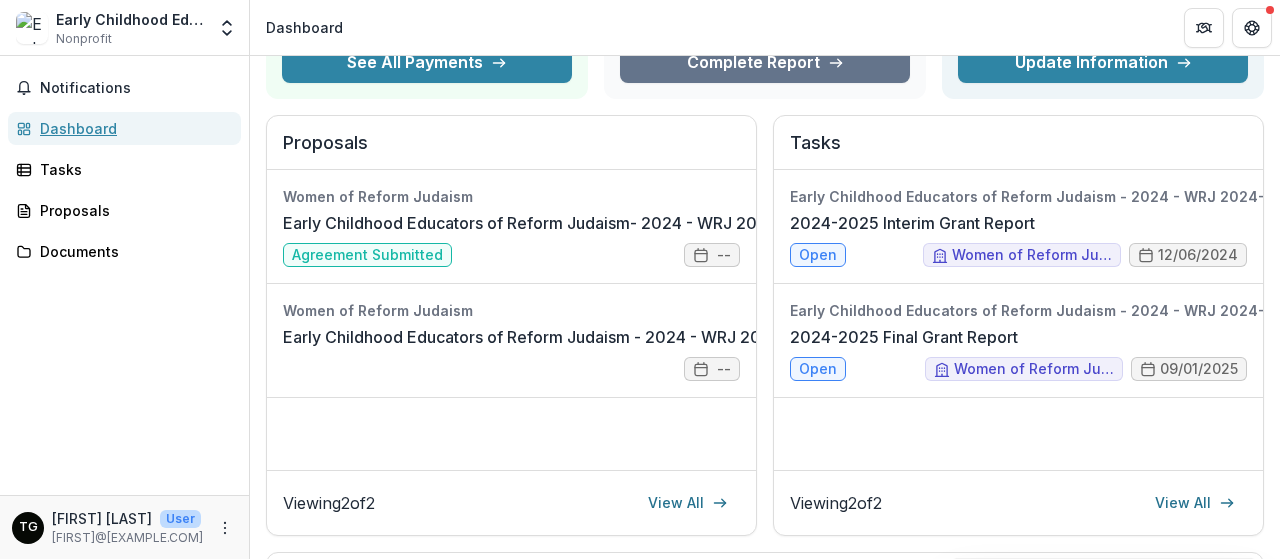 scroll, scrollTop: 177, scrollLeft: 0, axis: vertical 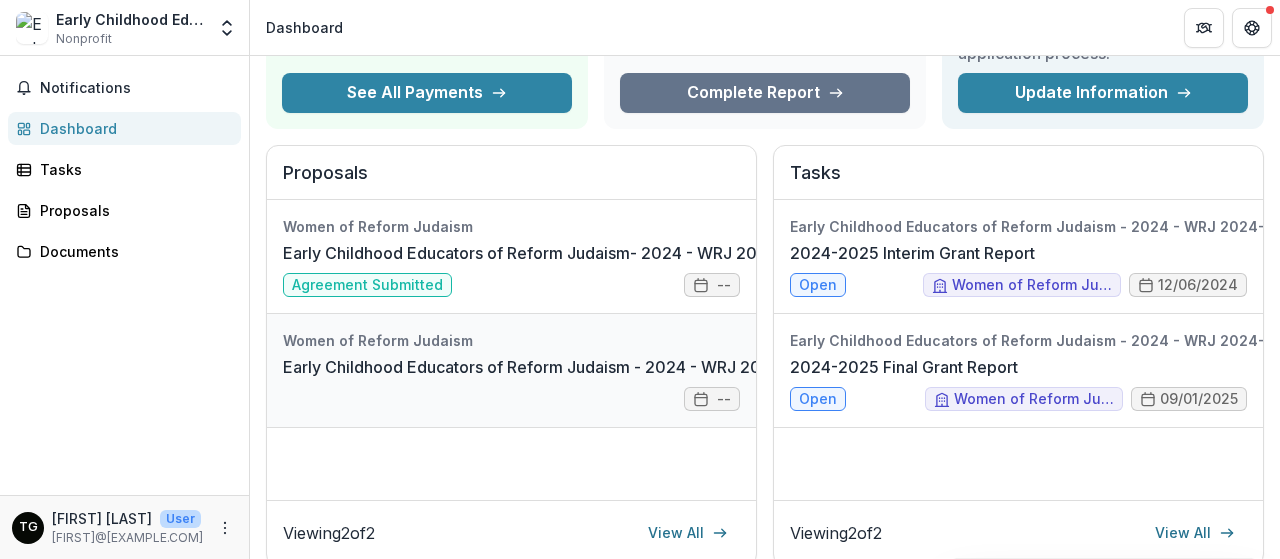 click on "Early Childhood Educators of Reform Judaism - 2024 - WRJ 2024-2025 Grant Agreement" at bounding box center [623, 367] 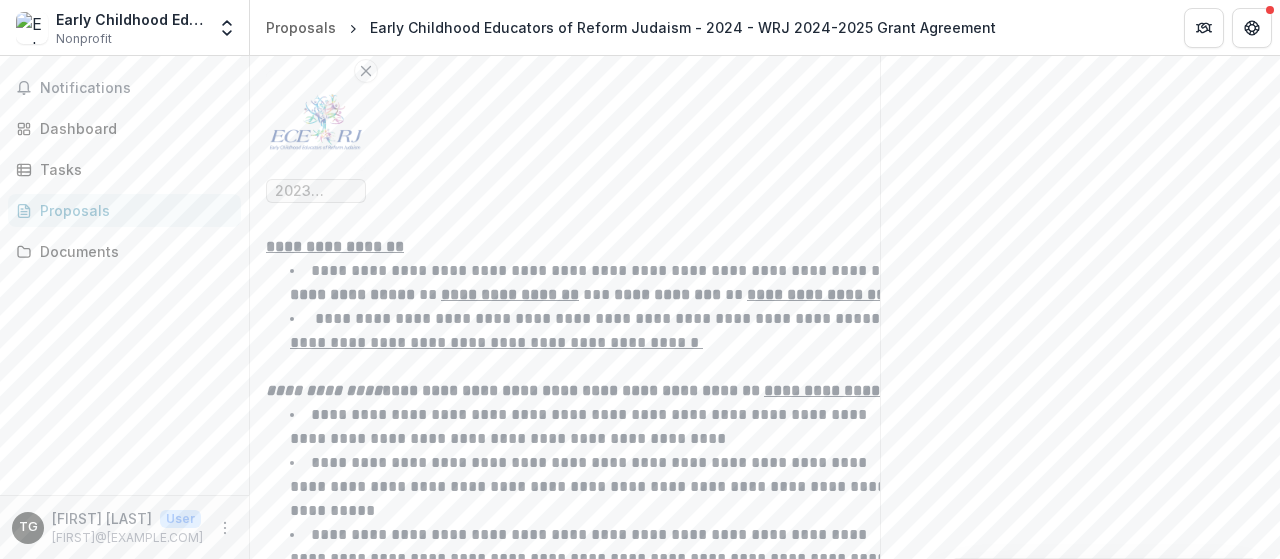 scroll, scrollTop: 2996, scrollLeft: 0, axis: vertical 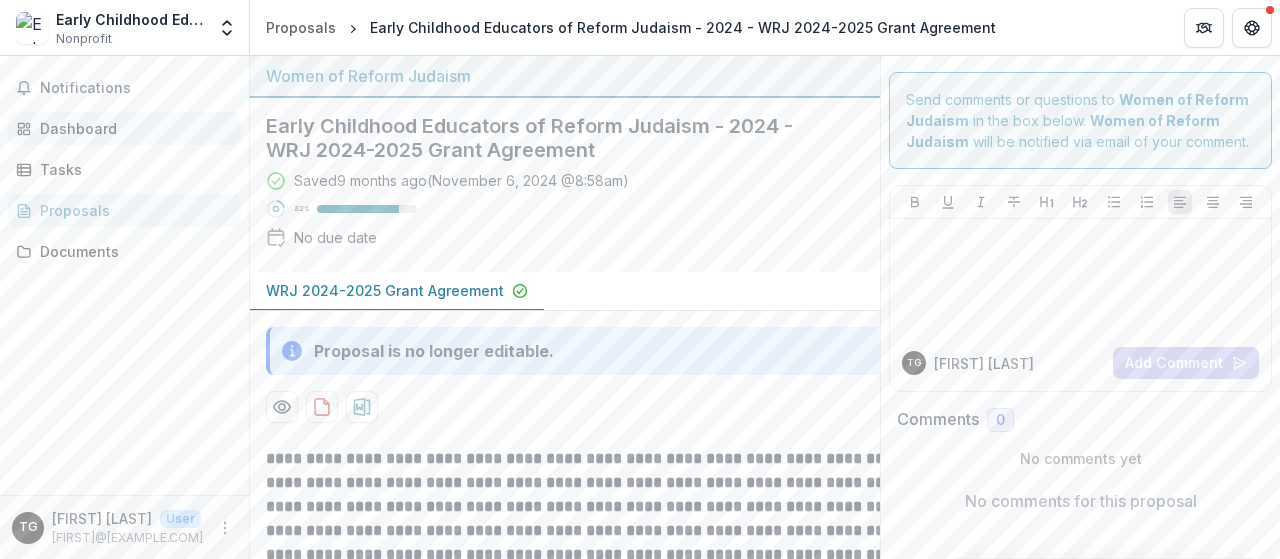 click on "Dashboard" at bounding box center [132, 128] 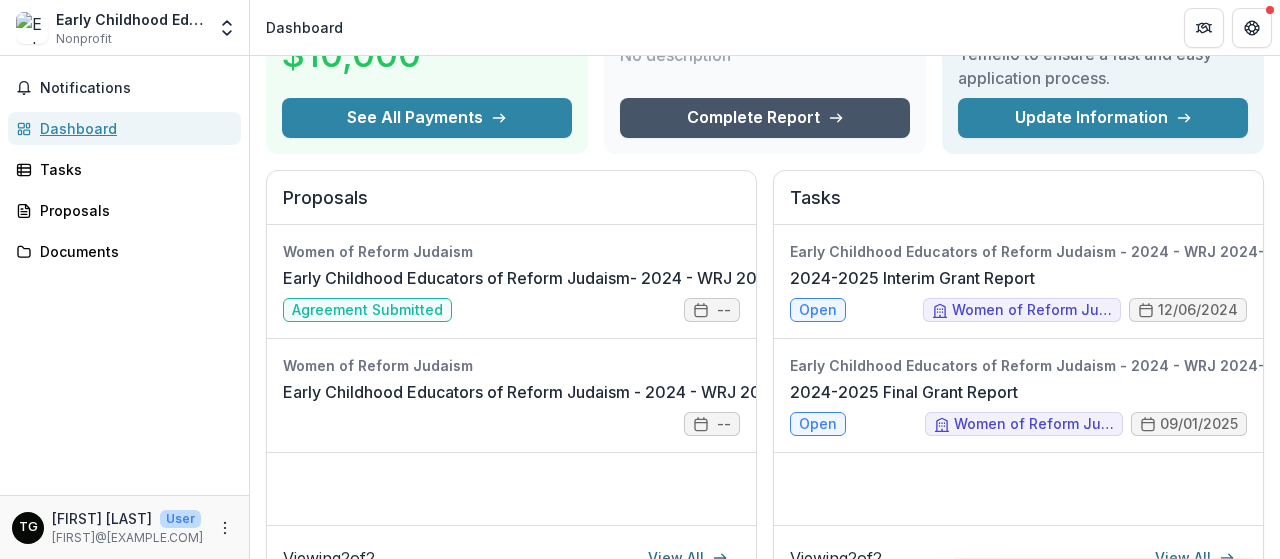 scroll, scrollTop: 0, scrollLeft: 0, axis: both 